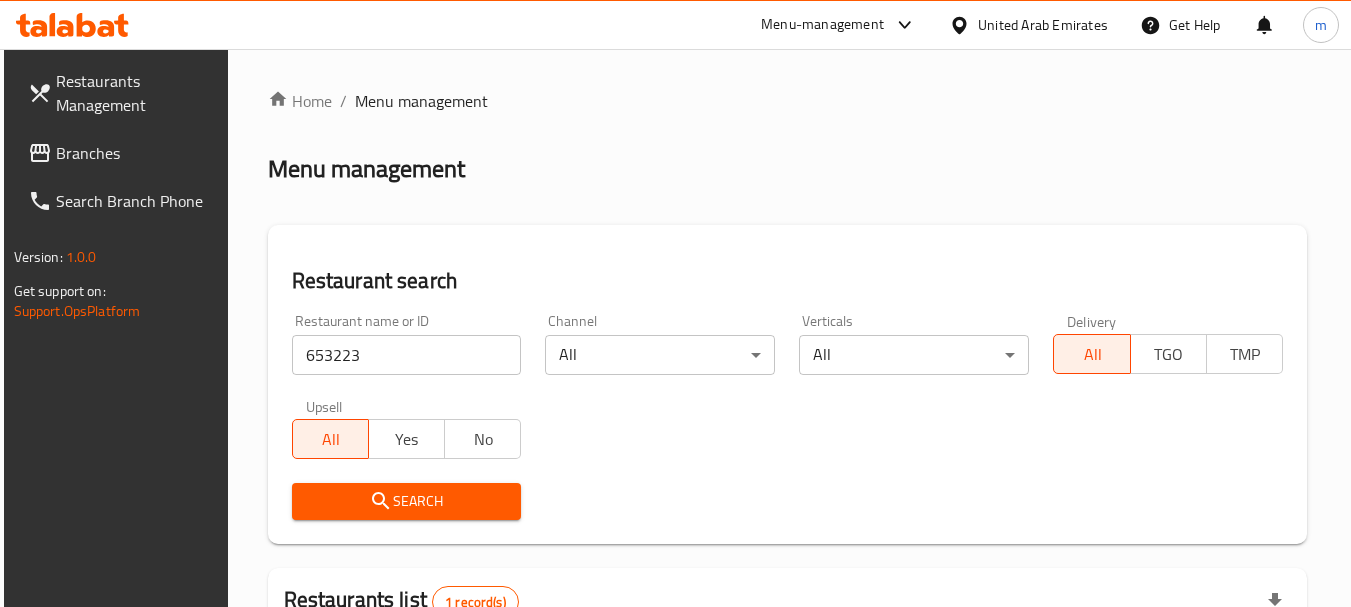 scroll, scrollTop: 285, scrollLeft: 0, axis: vertical 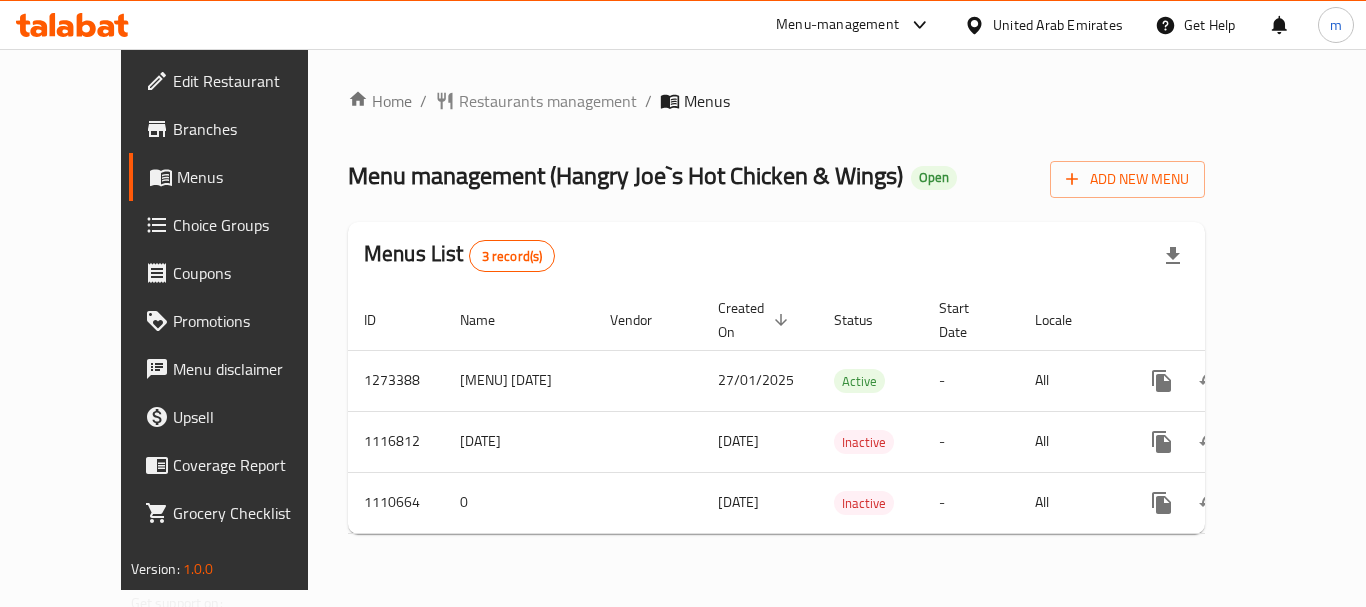 click on "Choice Groups" at bounding box center [253, 225] 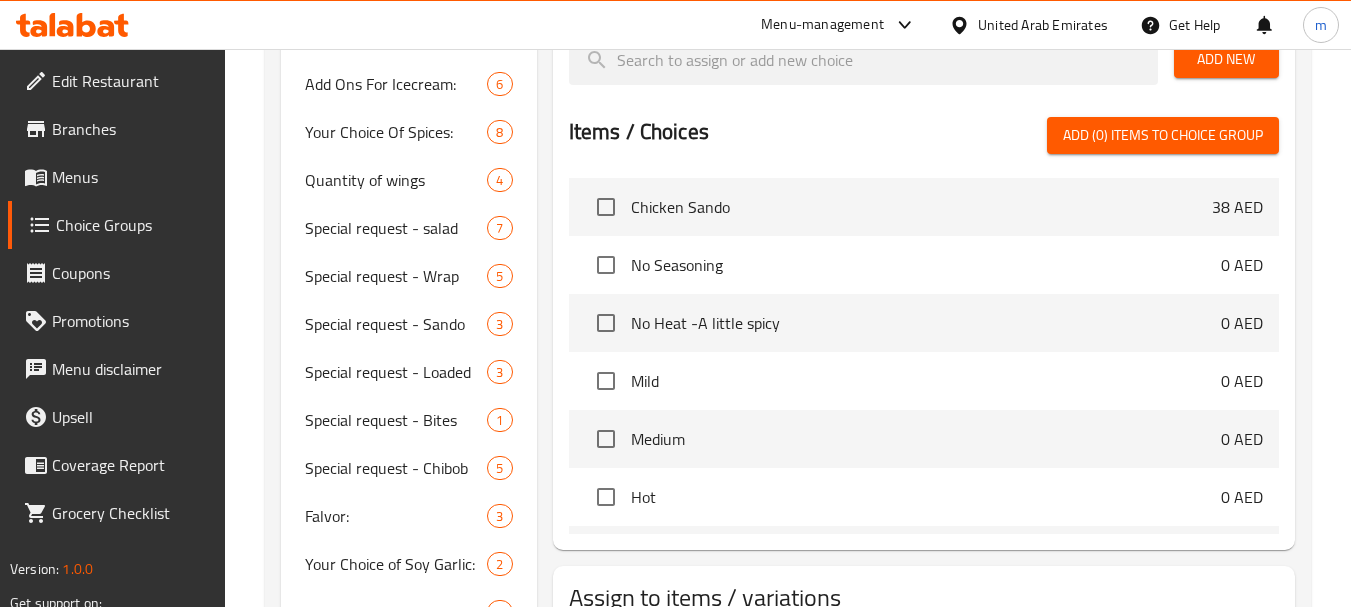 scroll, scrollTop: 881, scrollLeft: 0, axis: vertical 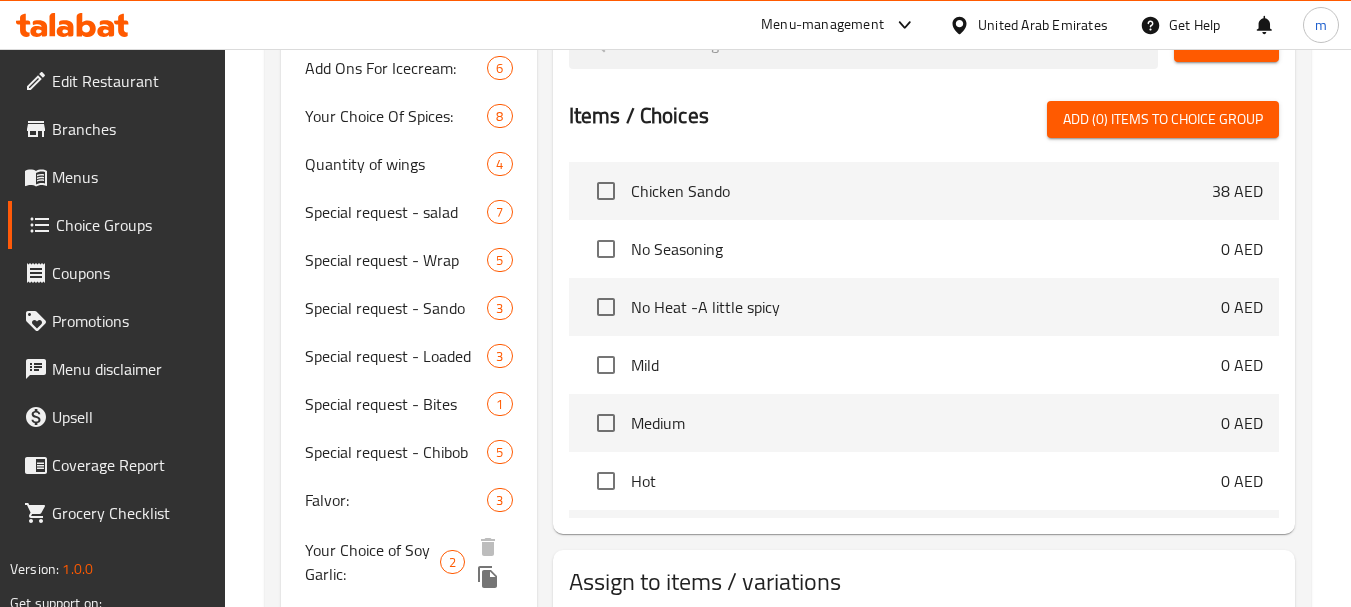 click on "Your Choice of Soy Garlic:  2" at bounding box center (408, 562) 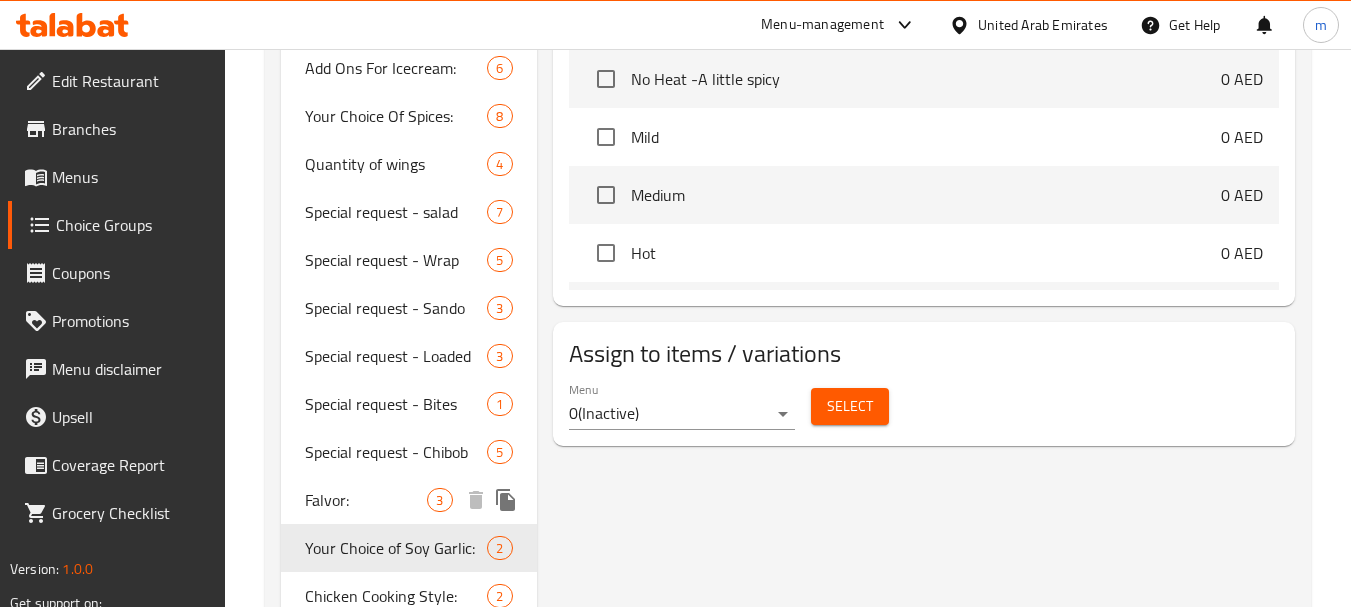 type on "Your Choice of Soy Garlic:" 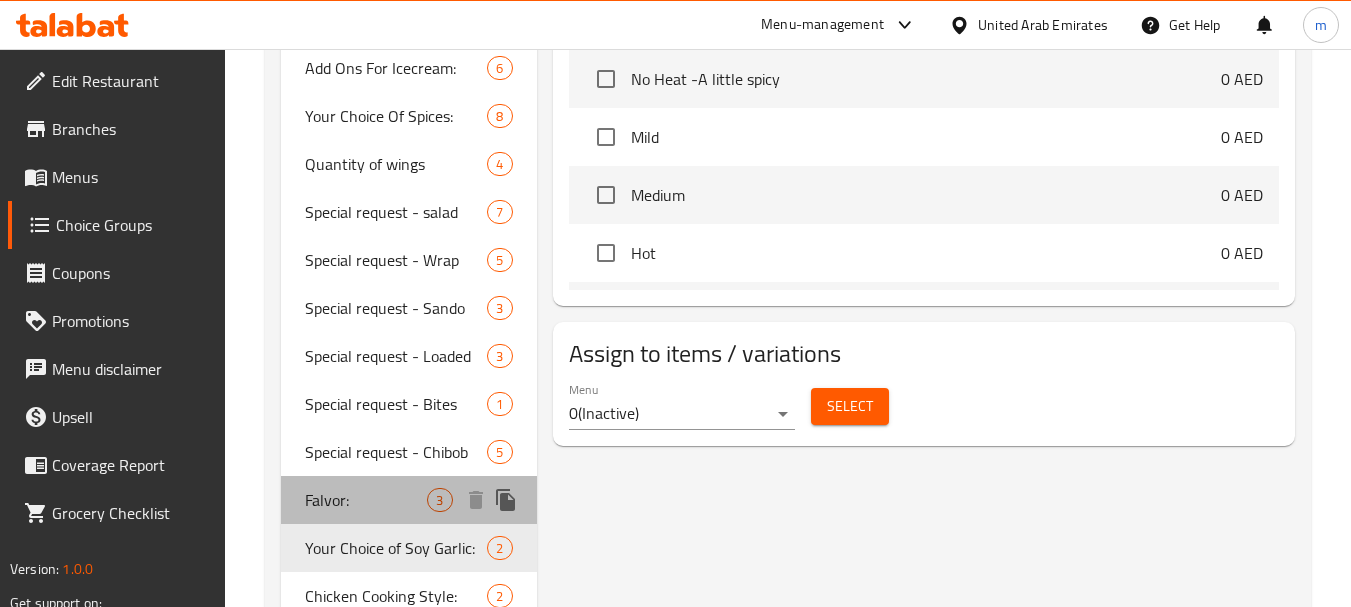 click on "Falvor:" at bounding box center (366, 500) 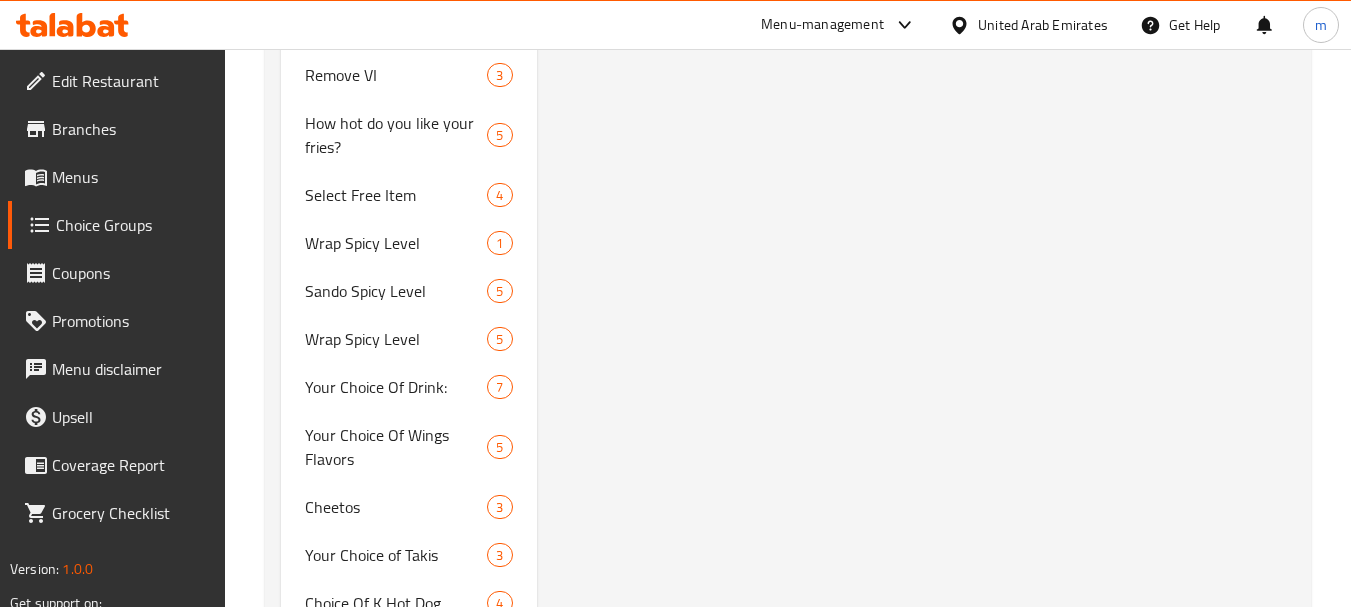 scroll, scrollTop: 1481, scrollLeft: 0, axis: vertical 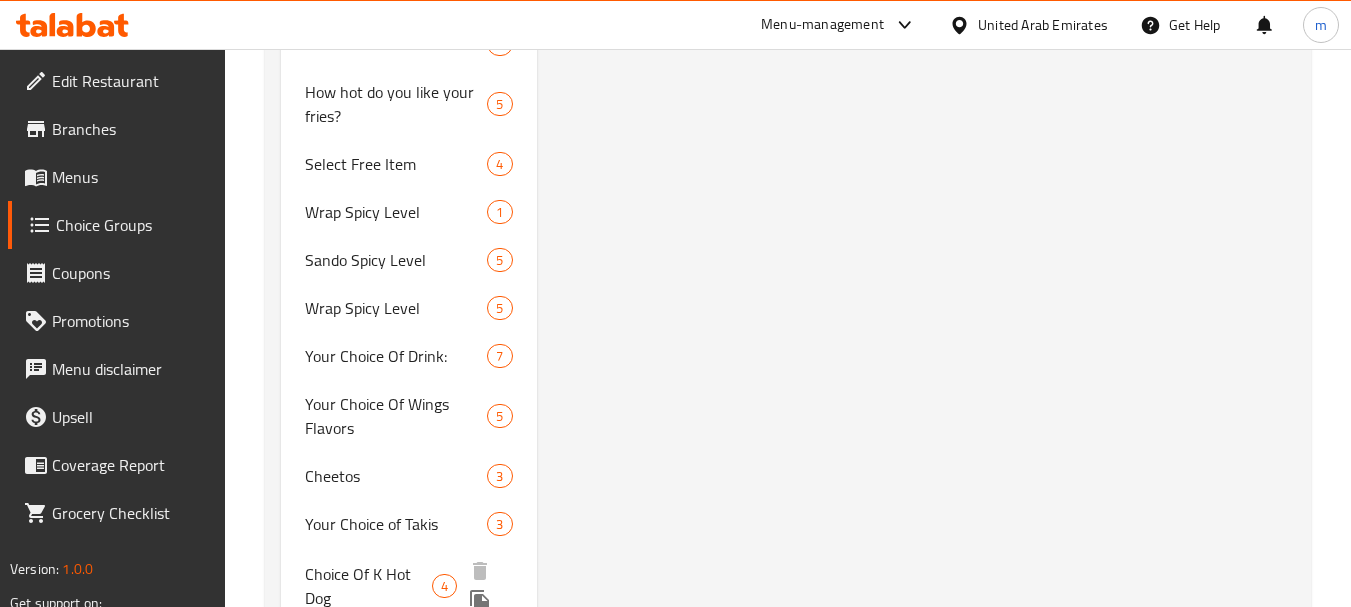 click on "Choice Of K Hot Dog" at bounding box center [368, 586] 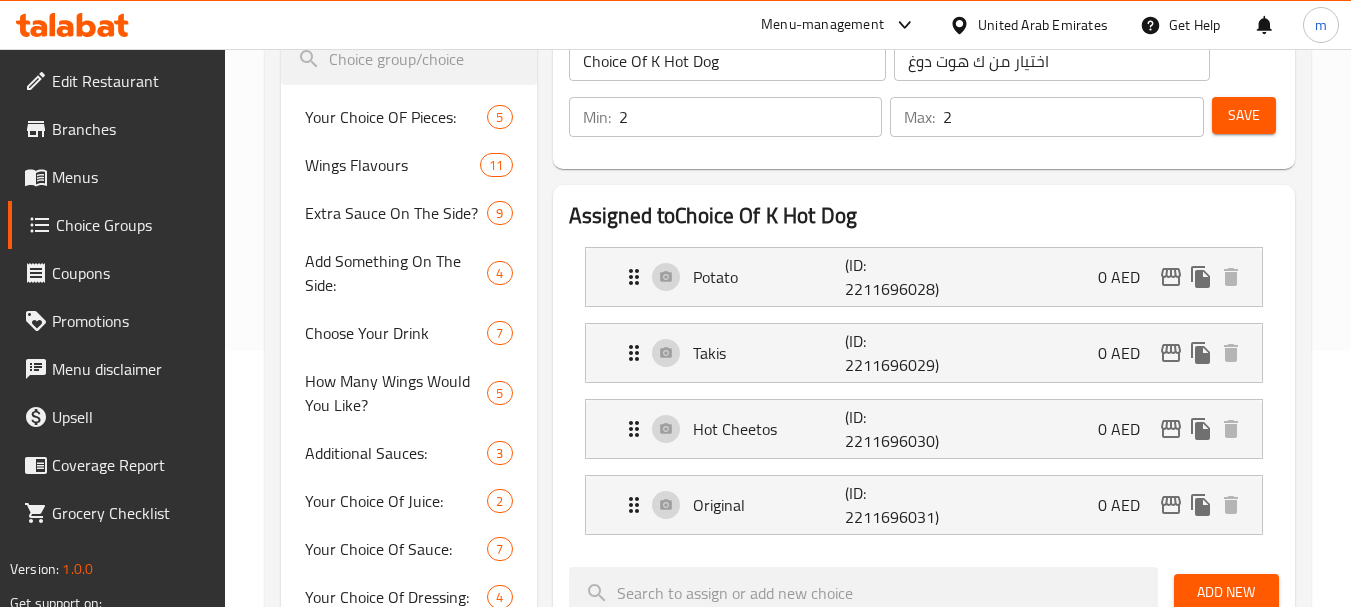 scroll, scrollTop: 181, scrollLeft: 0, axis: vertical 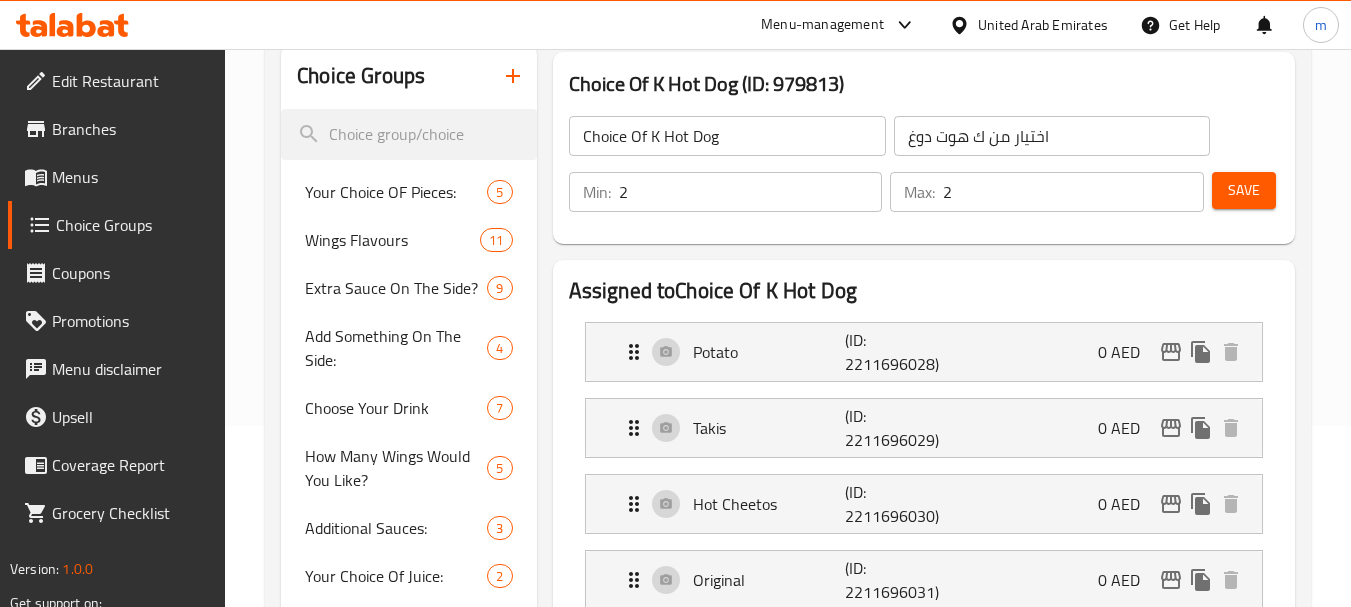 click on "United Arab Emirates" at bounding box center [1043, 25] 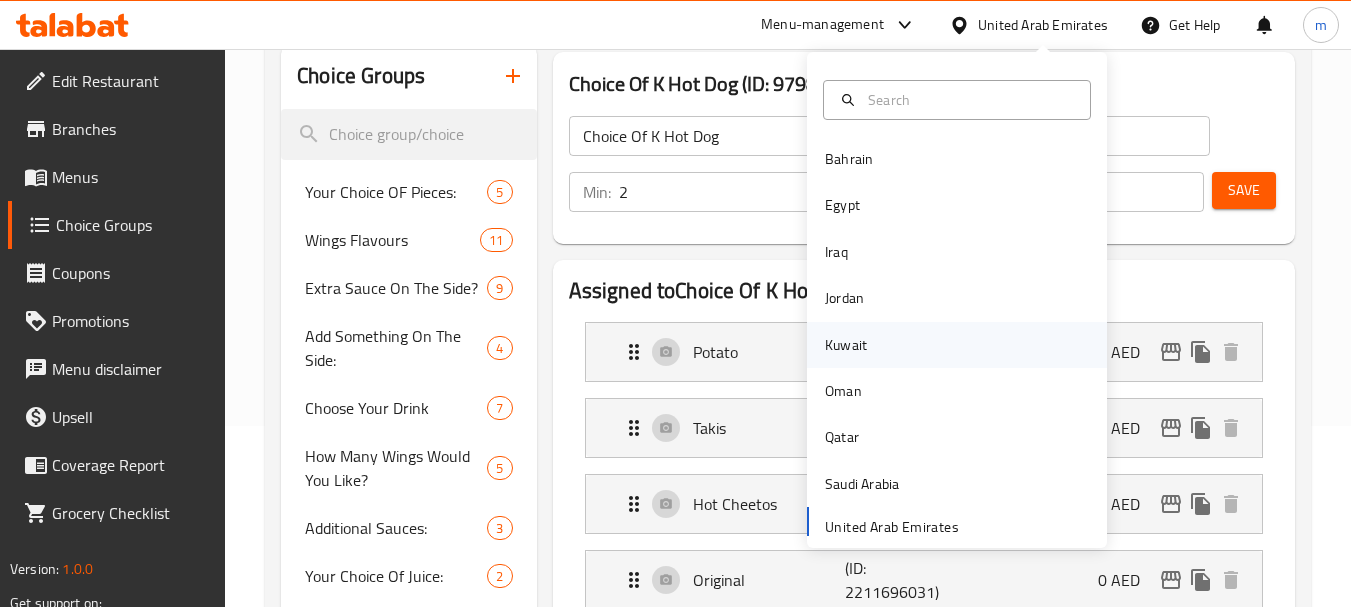 click on "Kuwait" at bounding box center (846, 345) 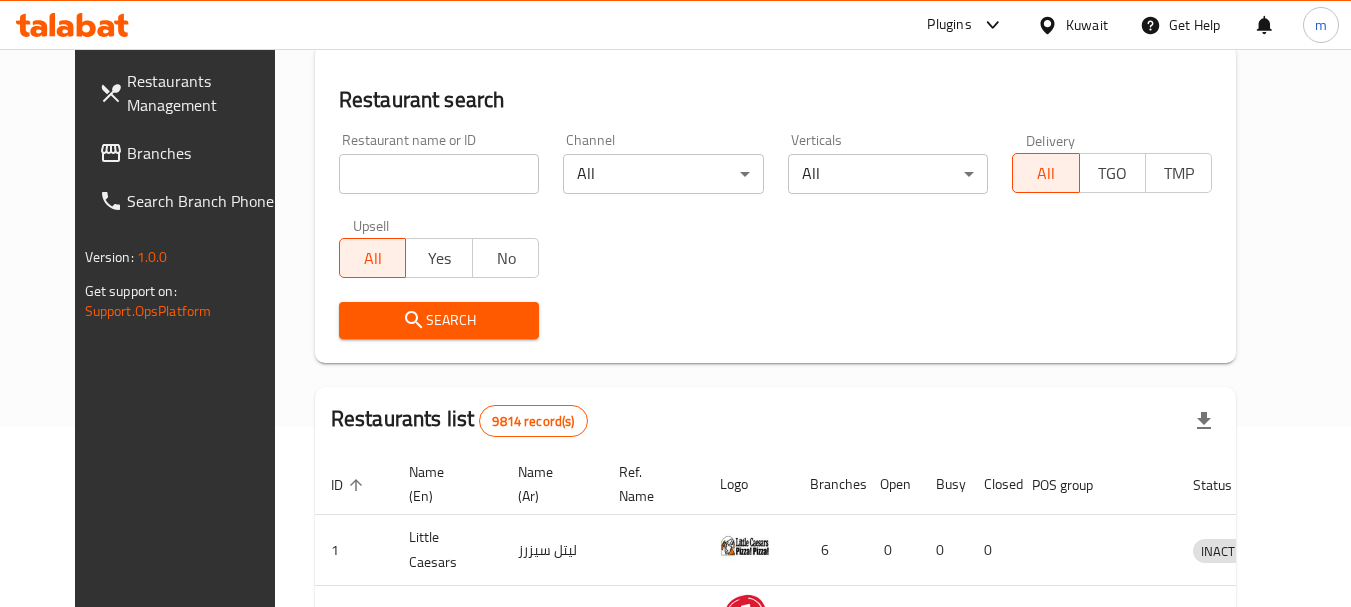 click on "Branches" at bounding box center (206, 153) 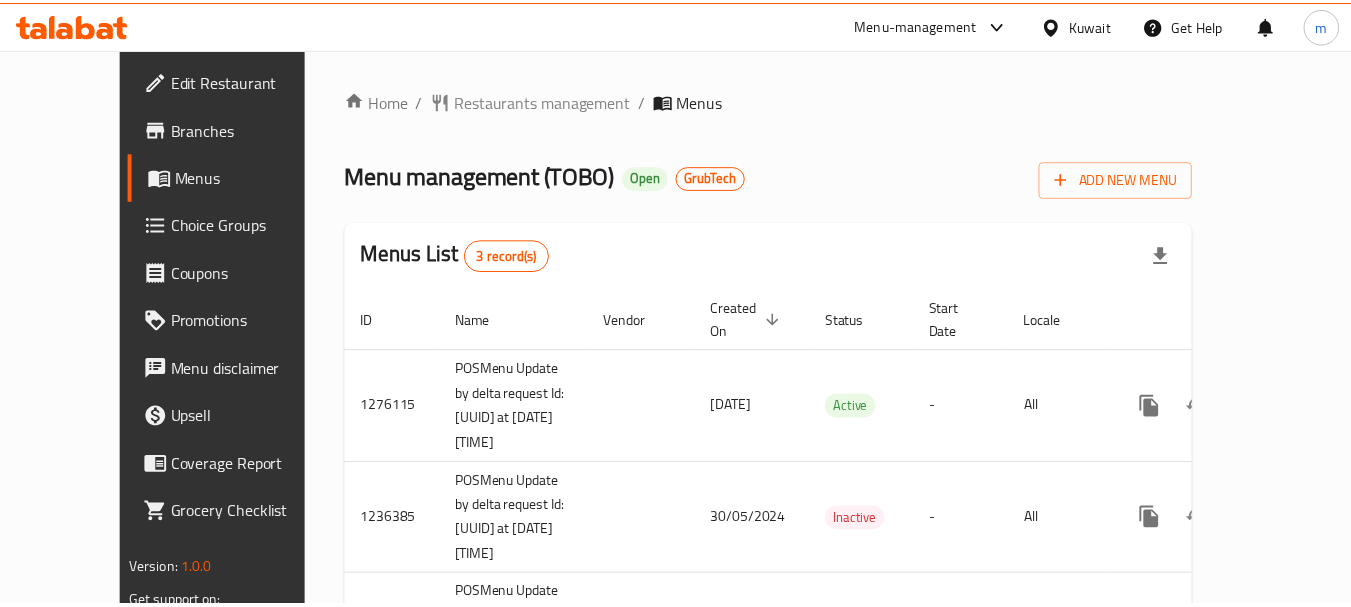 scroll, scrollTop: 0, scrollLeft: 0, axis: both 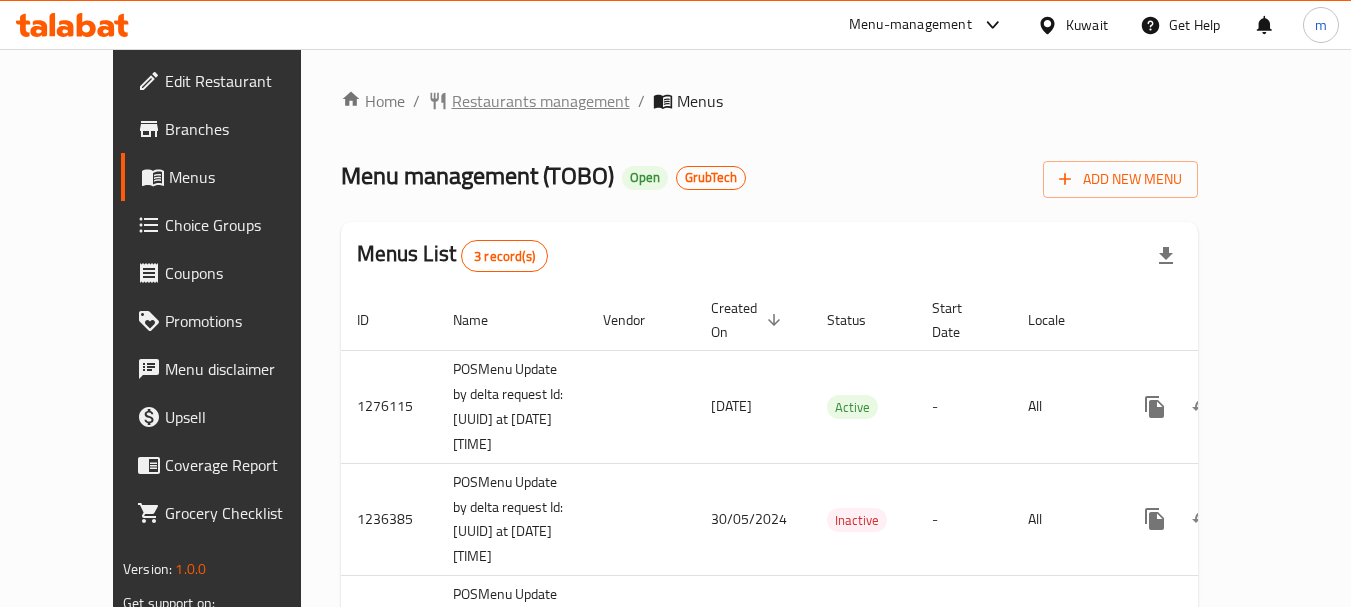 click on "Restaurants management" at bounding box center (541, 101) 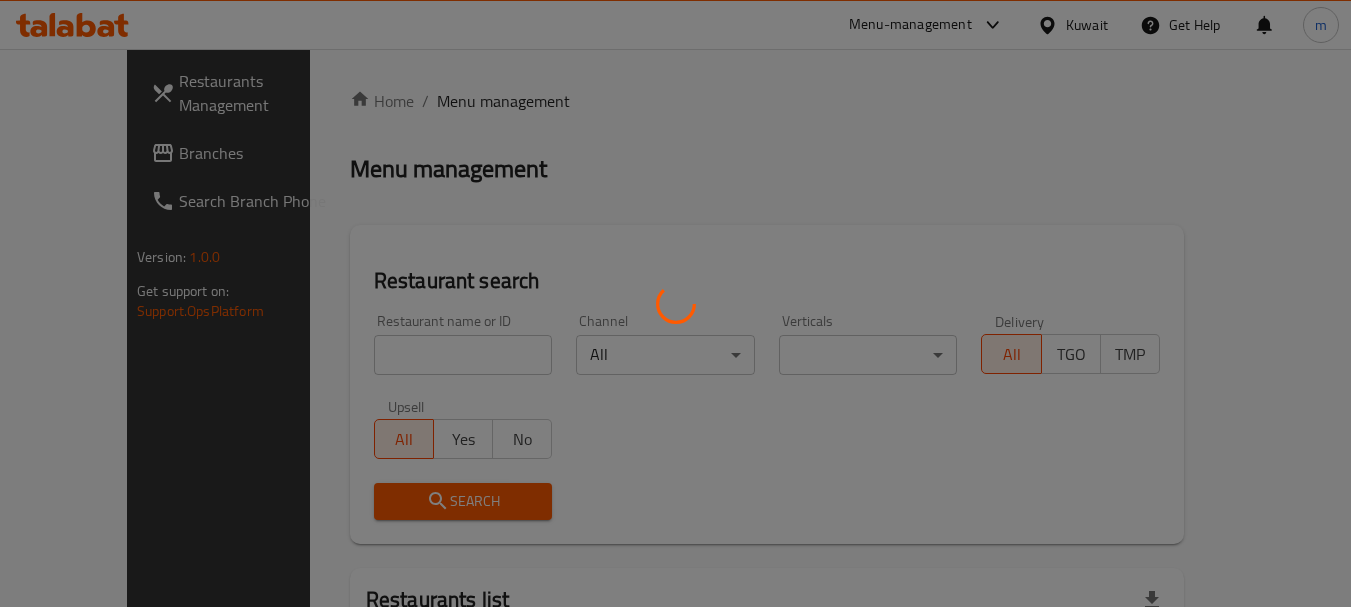 click at bounding box center (675, 303) 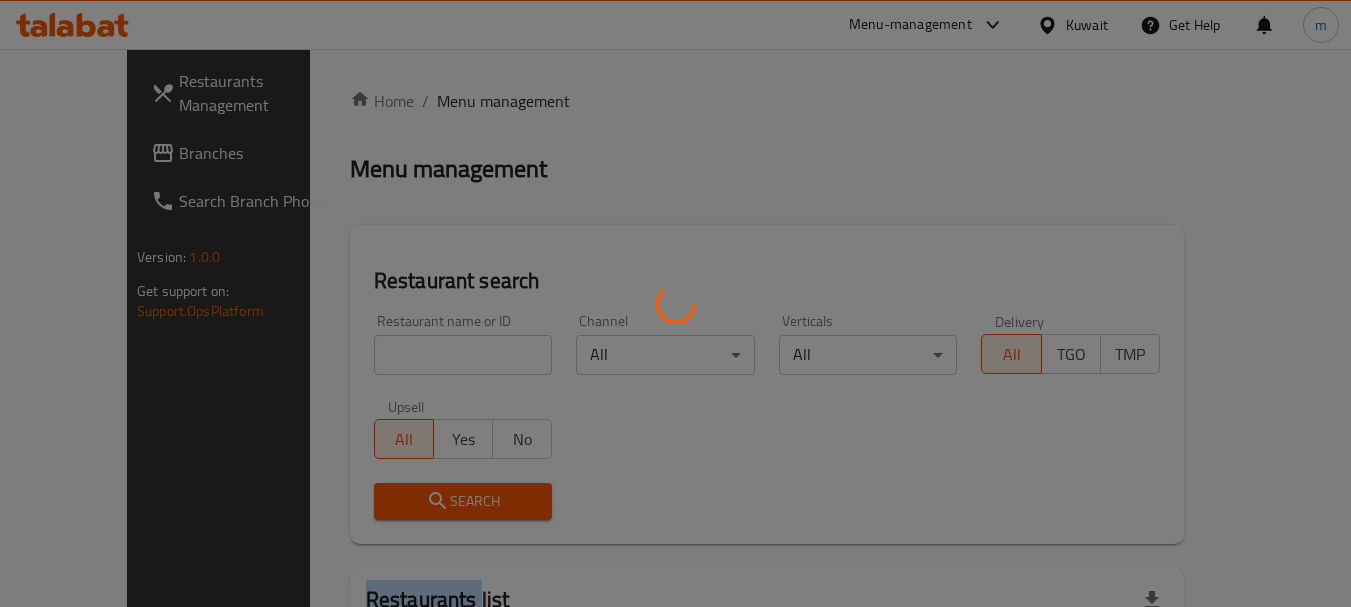 click at bounding box center (675, 303) 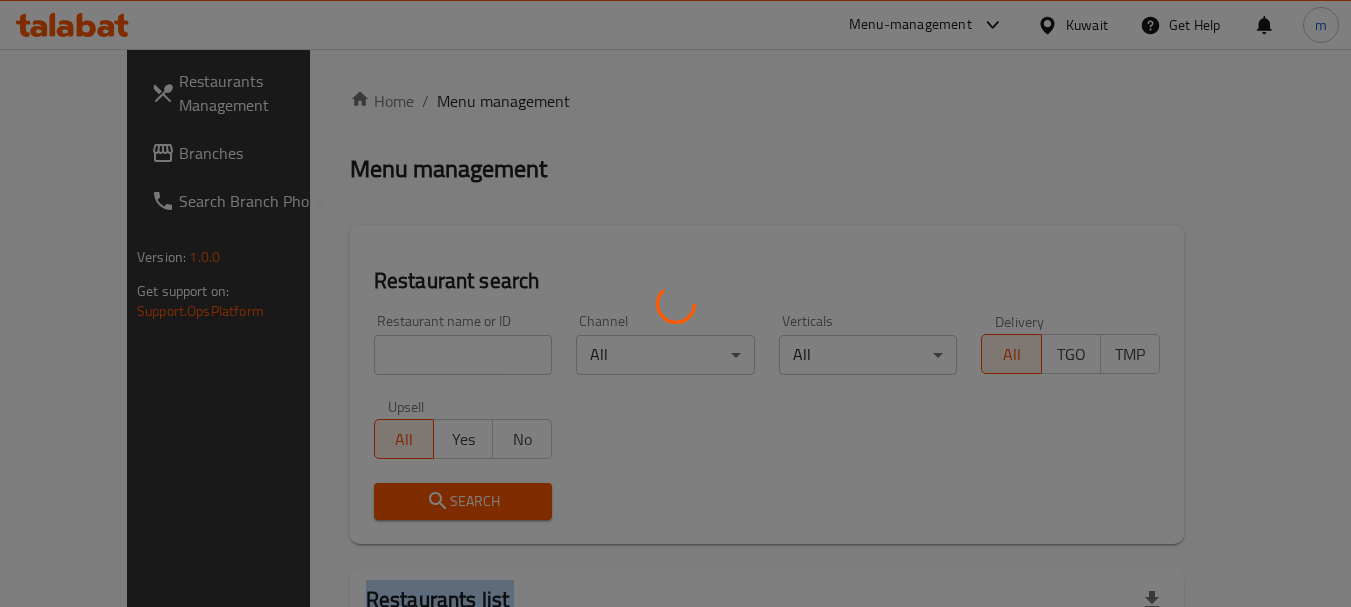 click at bounding box center [675, 303] 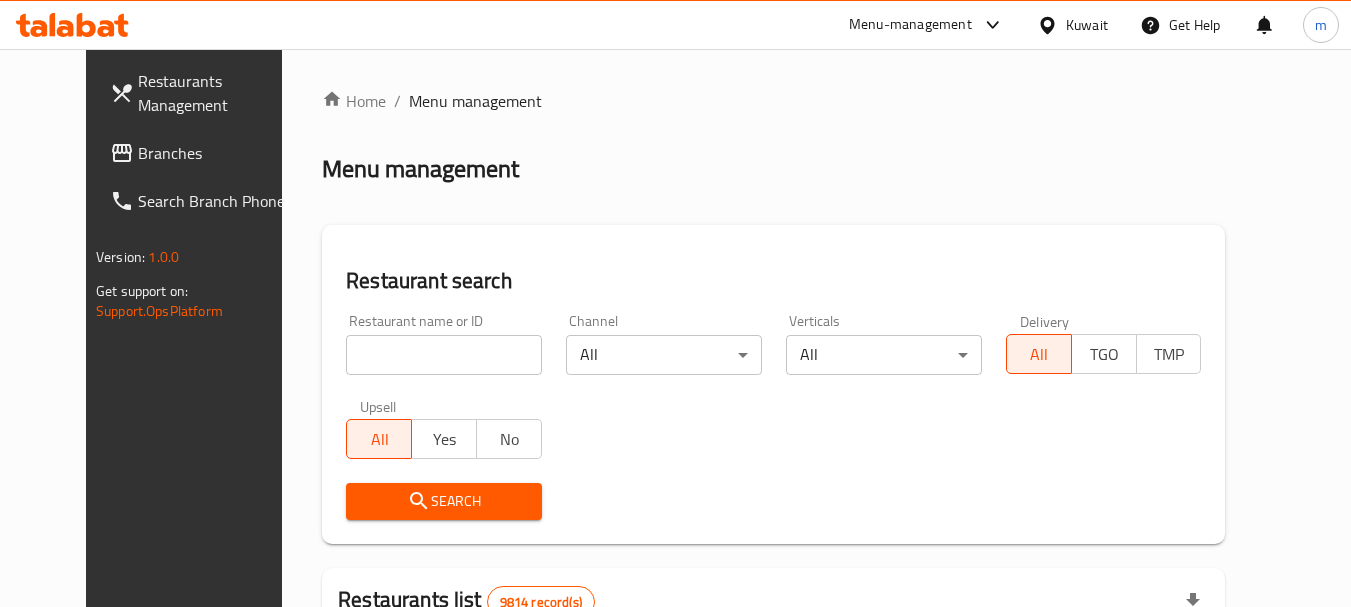 click at bounding box center (444, 355) 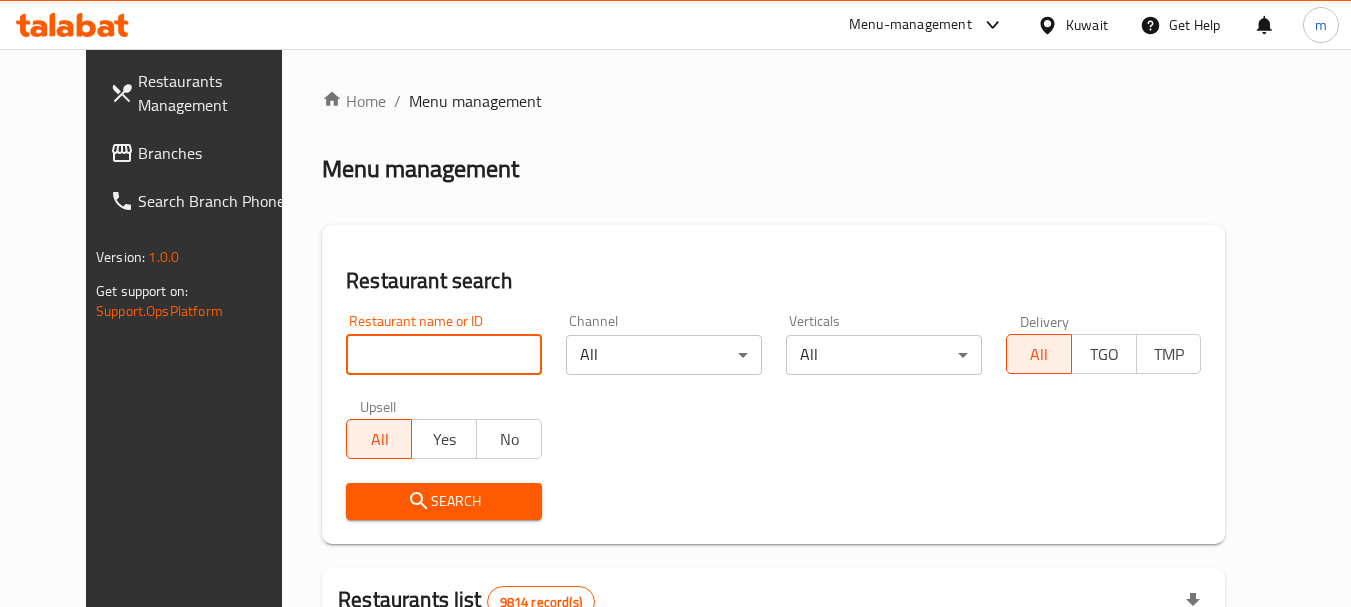 paste on "642351" 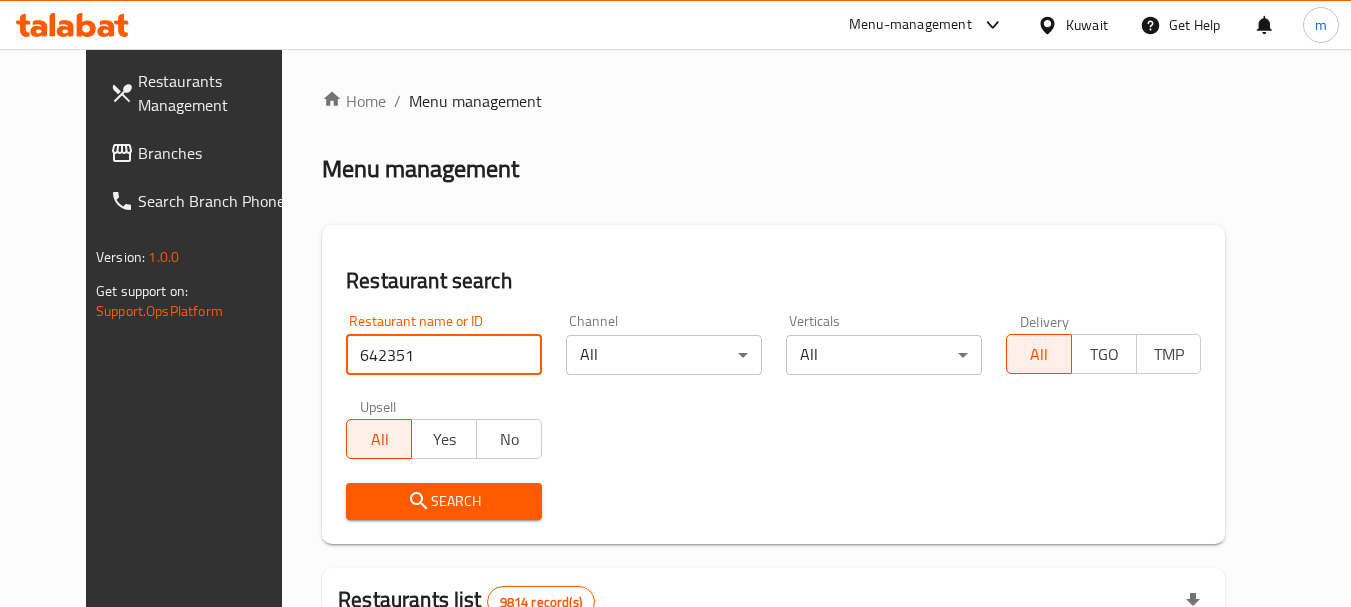 type on "642351" 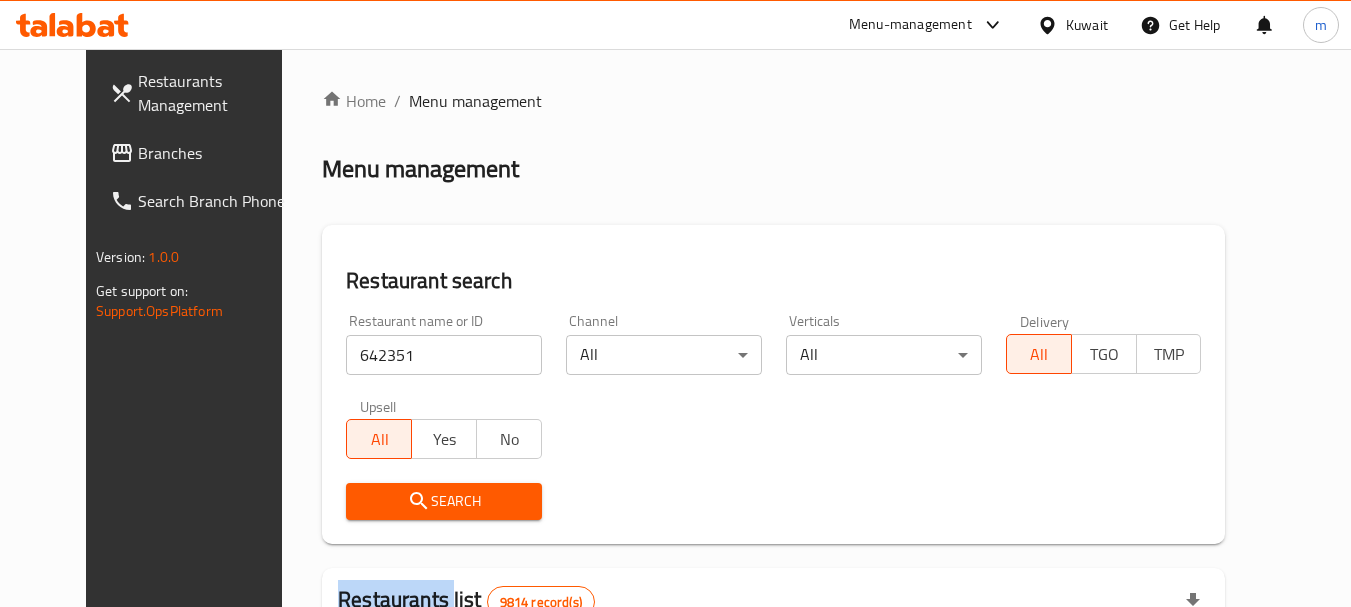 click on "Search" at bounding box center [444, 501] 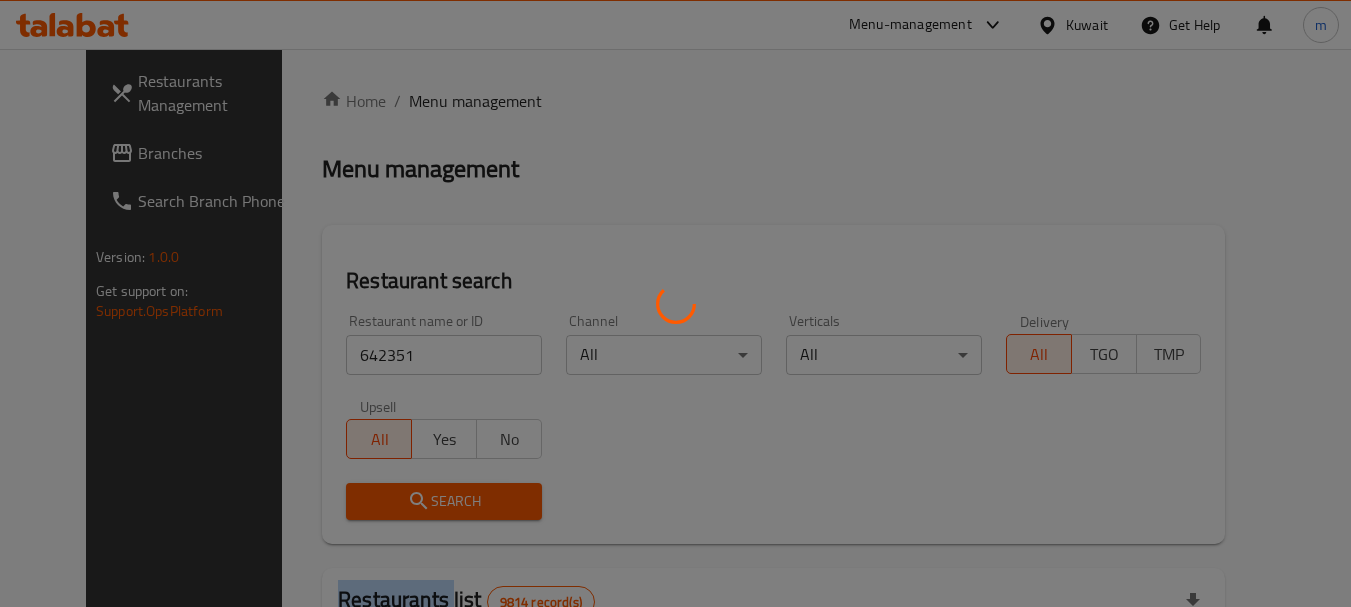 click at bounding box center (675, 303) 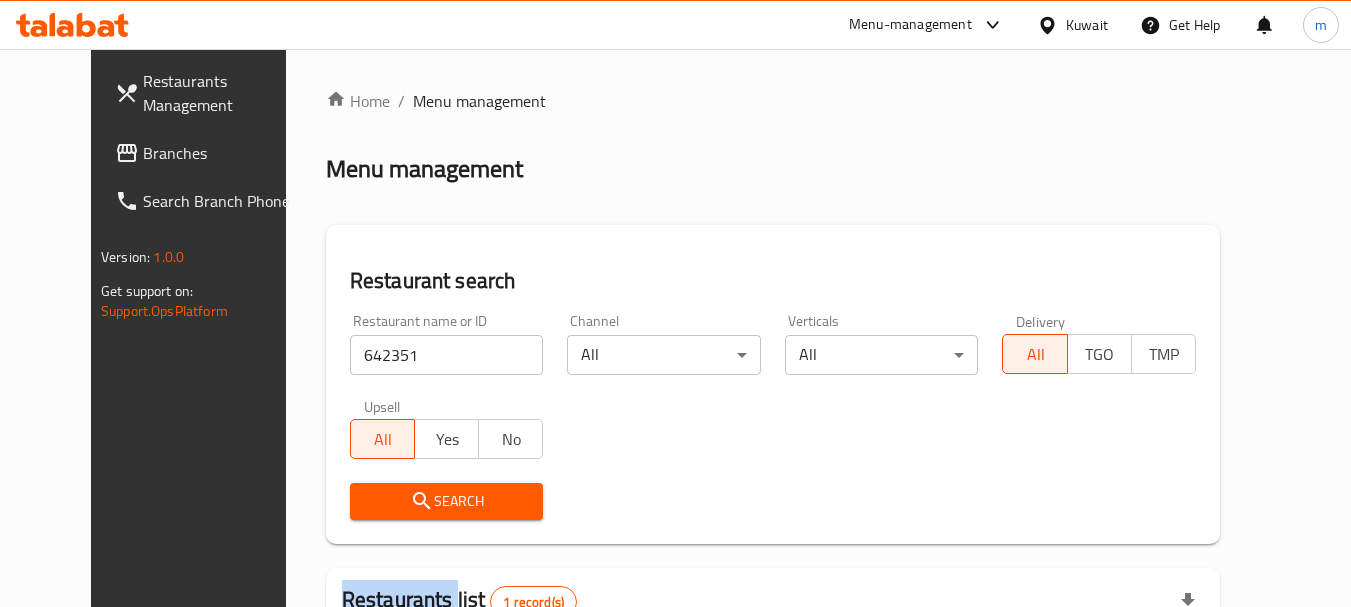 scroll, scrollTop: 268, scrollLeft: 0, axis: vertical 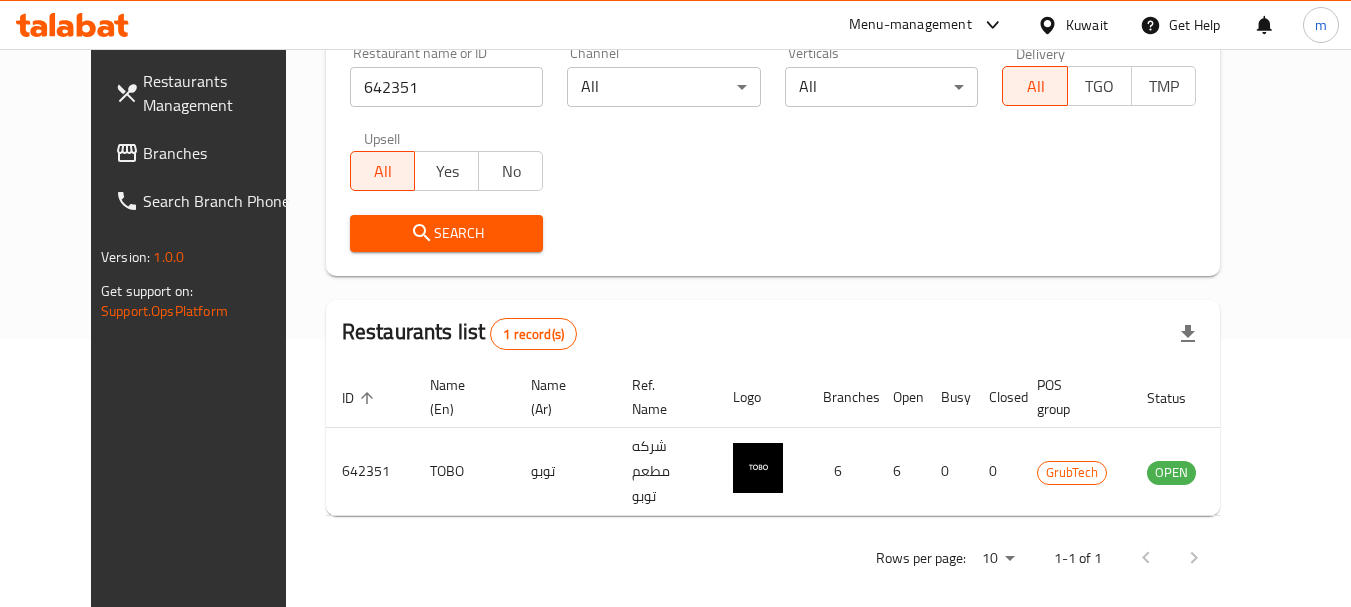 click on "Search" at bounding box center [773, 233] 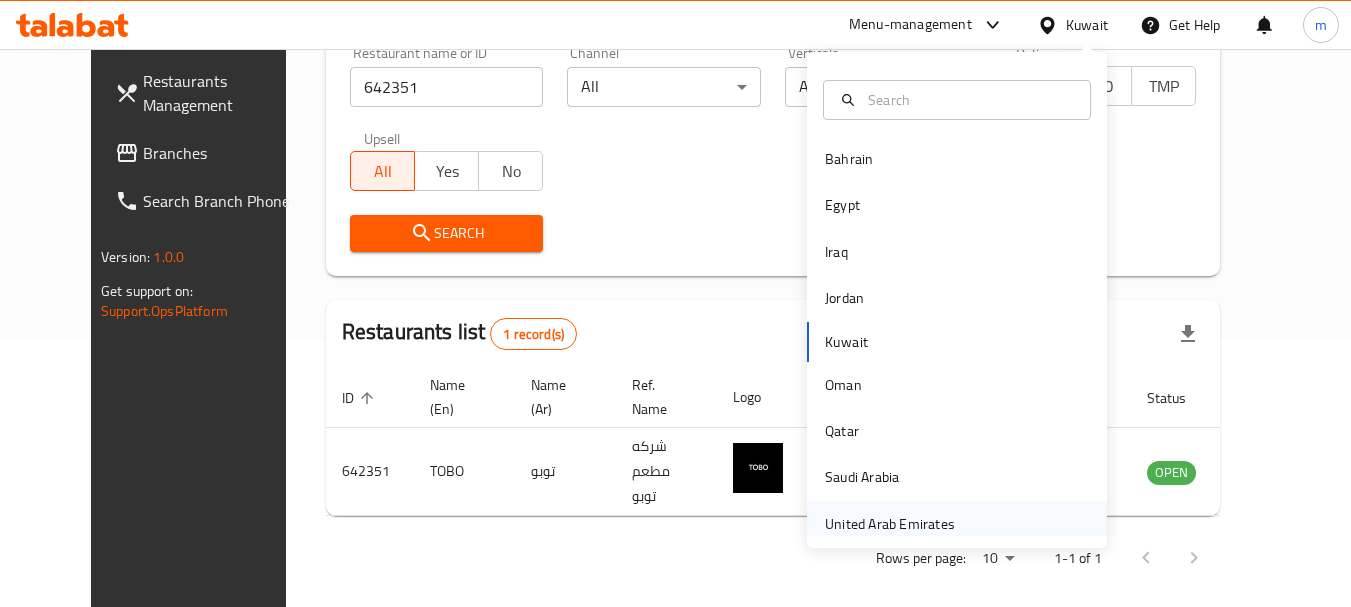 click on "United Arab Emirates" at bounding box center (890, 524) 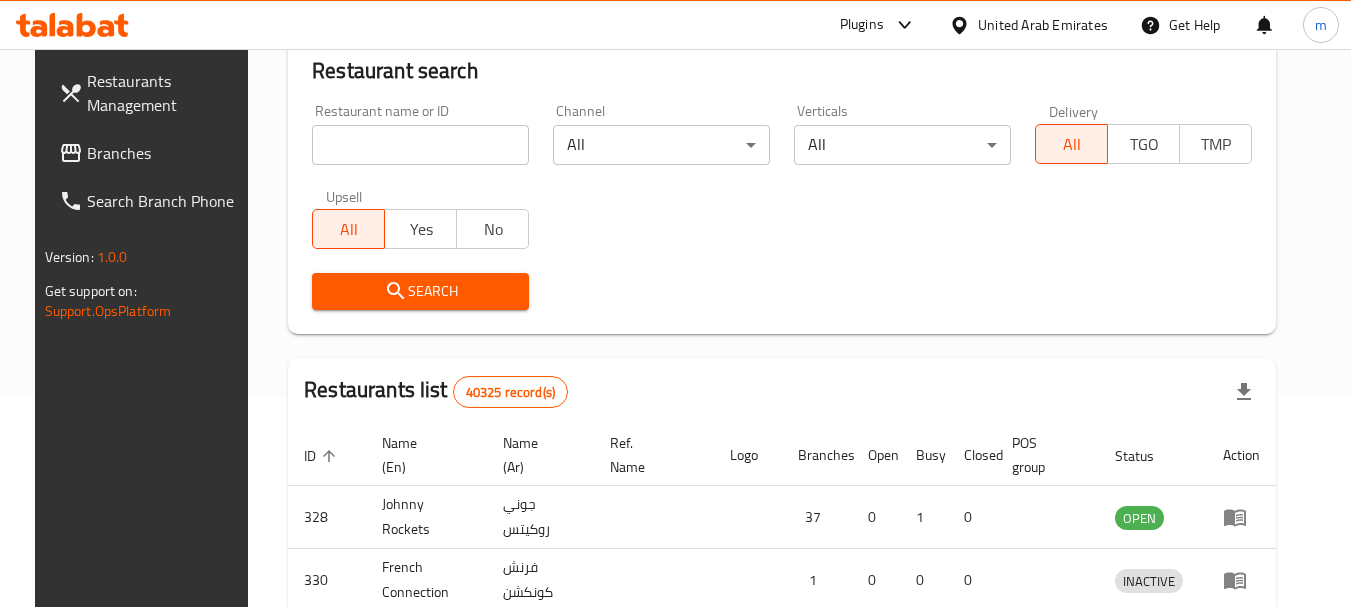 scroll, scrollTop: 268, scrollLeft: 0, axis: vertical 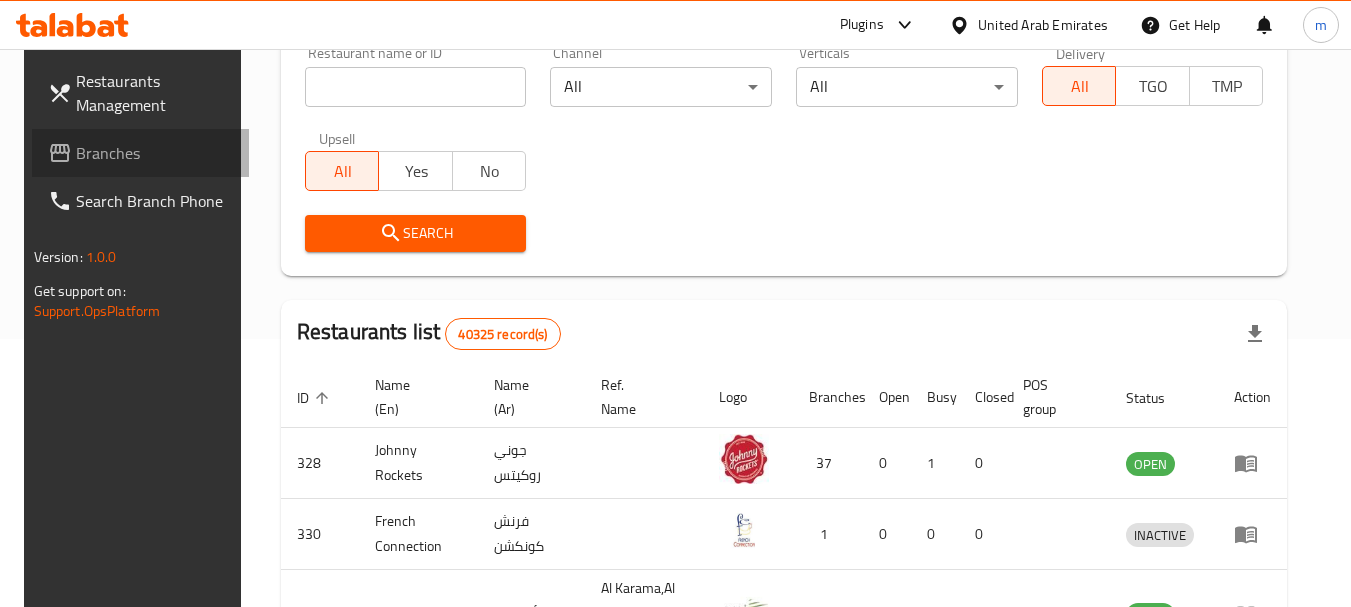 click on "Branches" at bounding box center (155, 153) 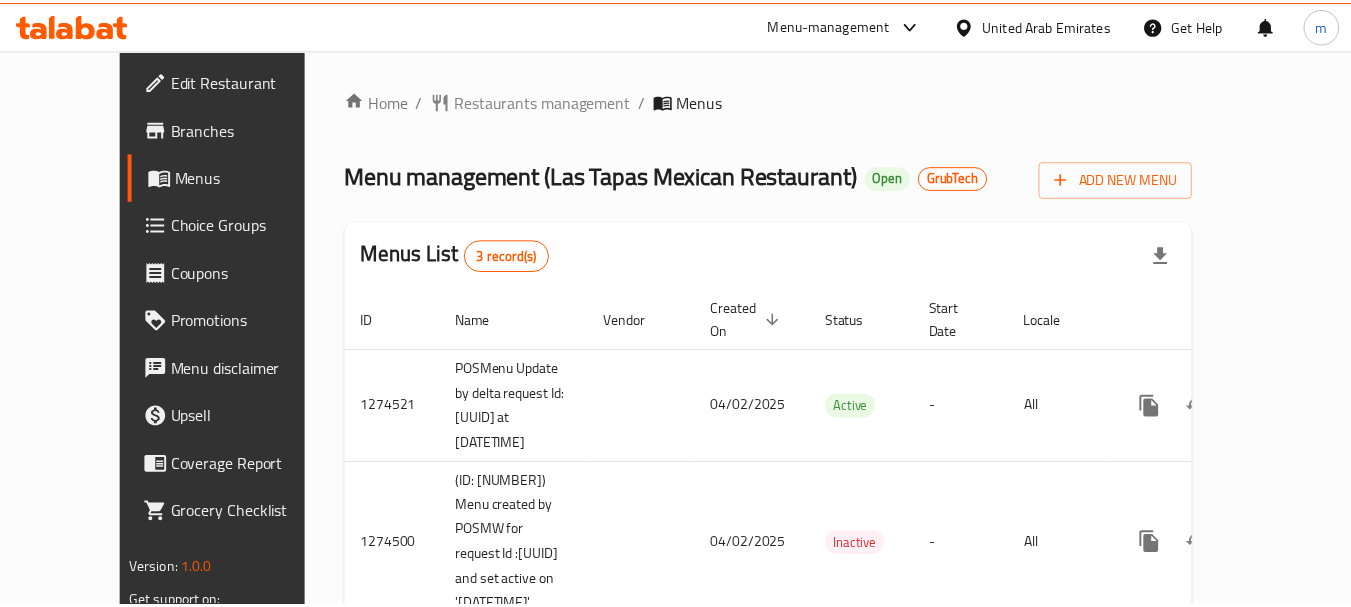 scroll, scrollTop: 0, scrollLeft: 0, axis: both 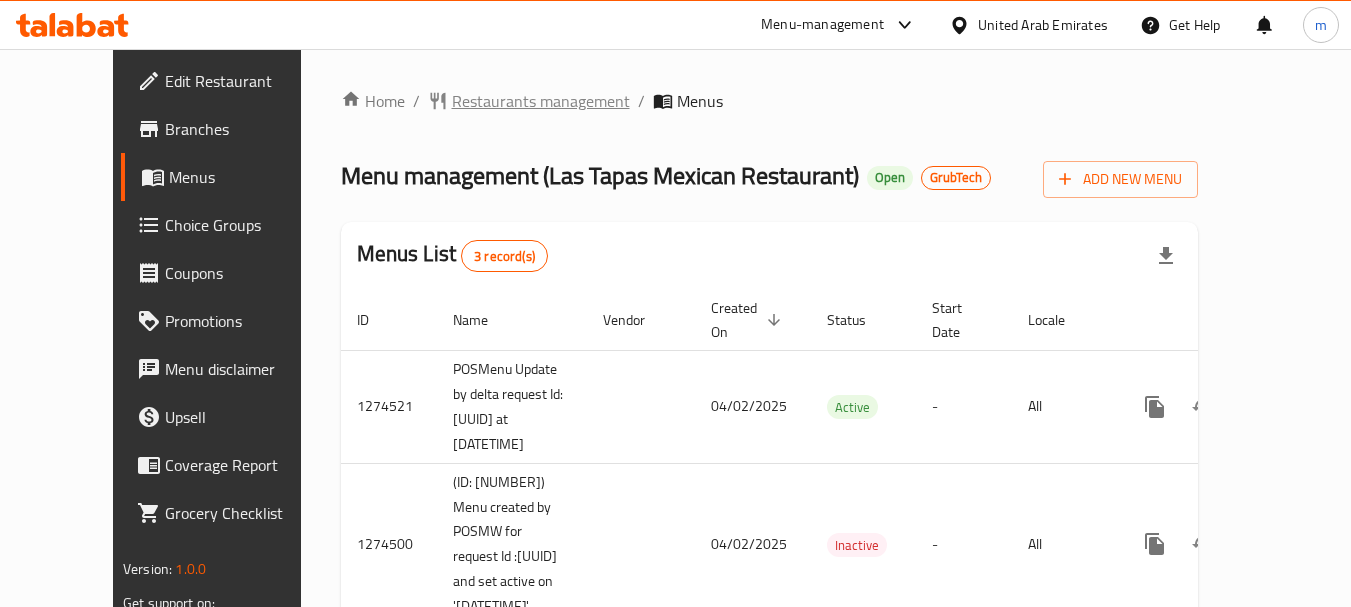 click on "Restaurants management" at bounding box center [541, 101] 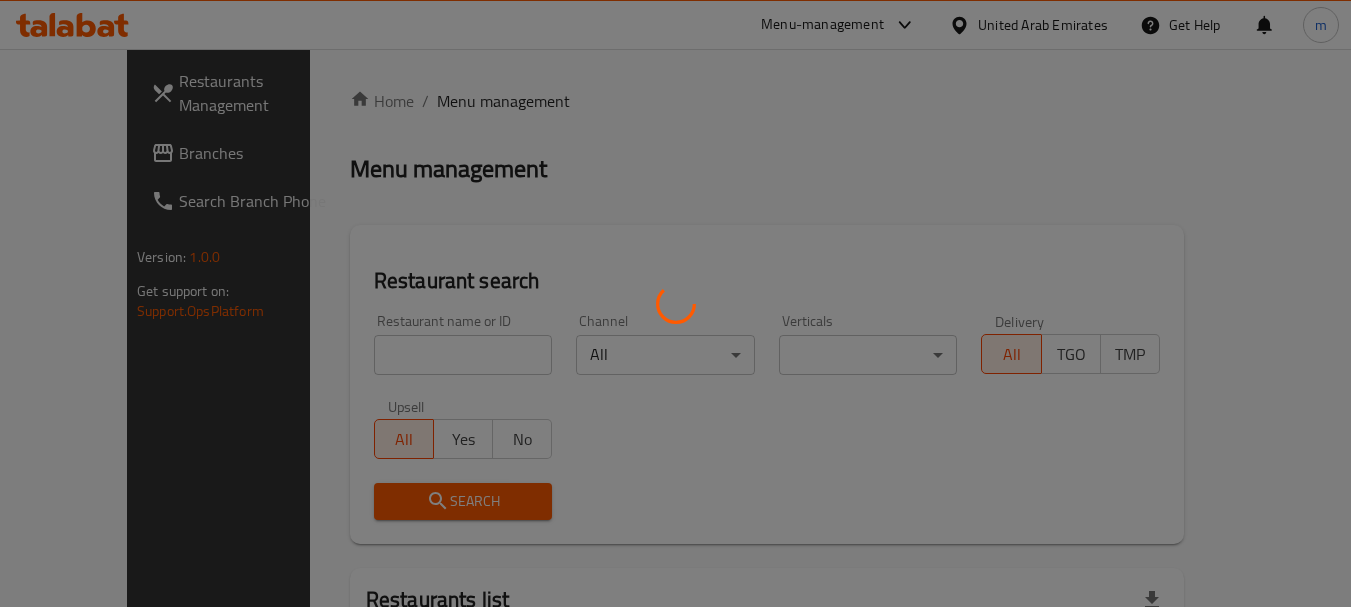 click at bounding box center [675, 303] 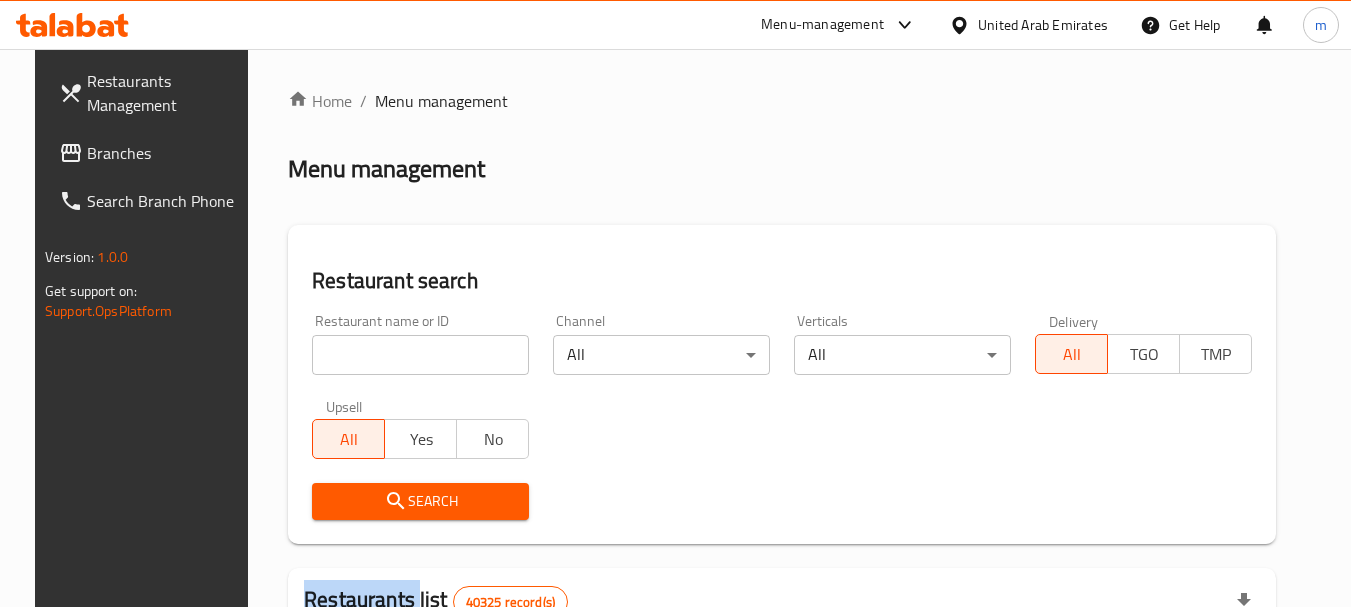 click at bounding box center [675, 303] 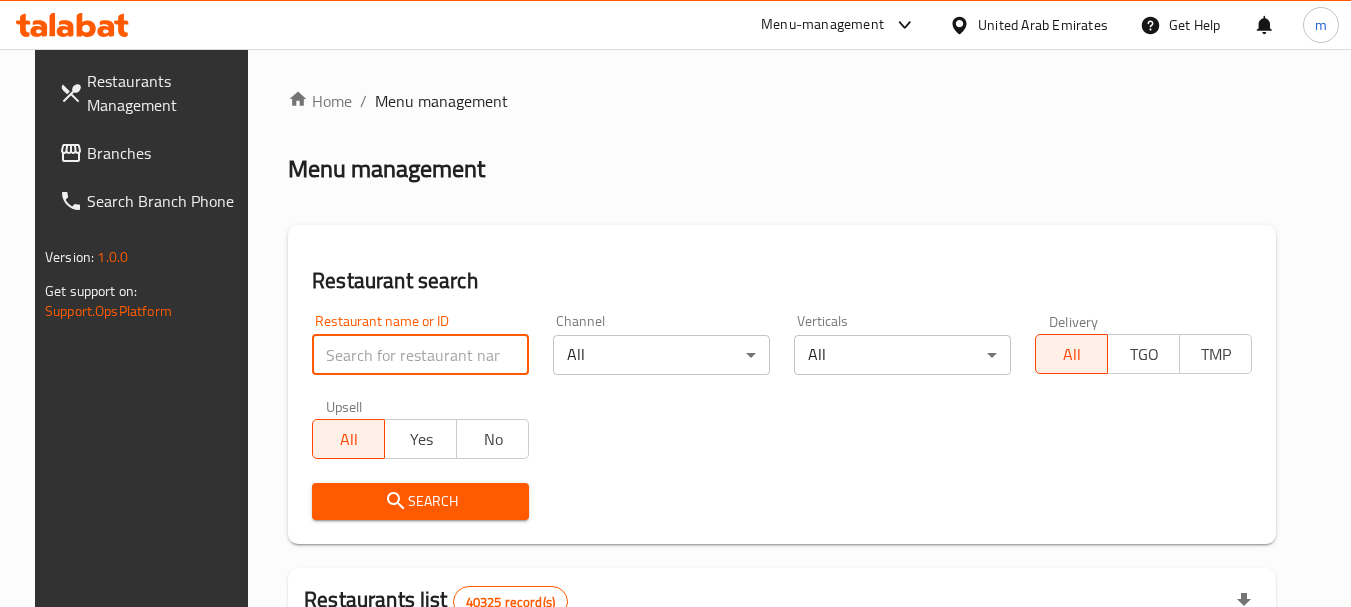 click at bounding box center (420, 355) 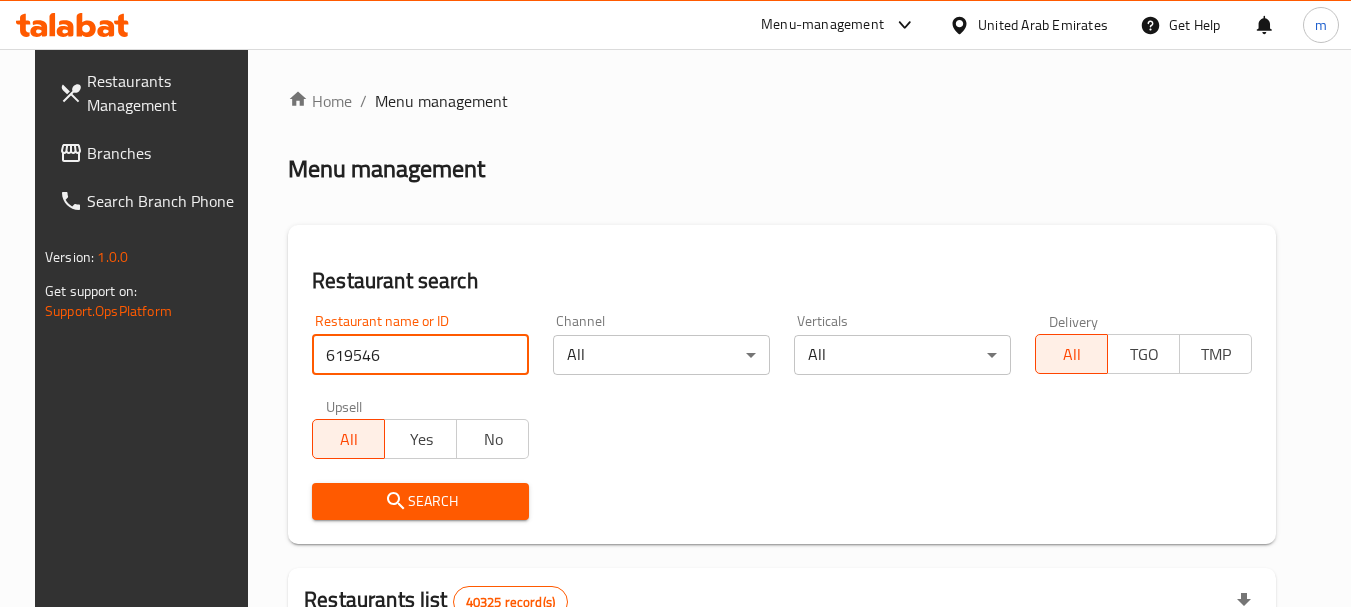type on "619546" 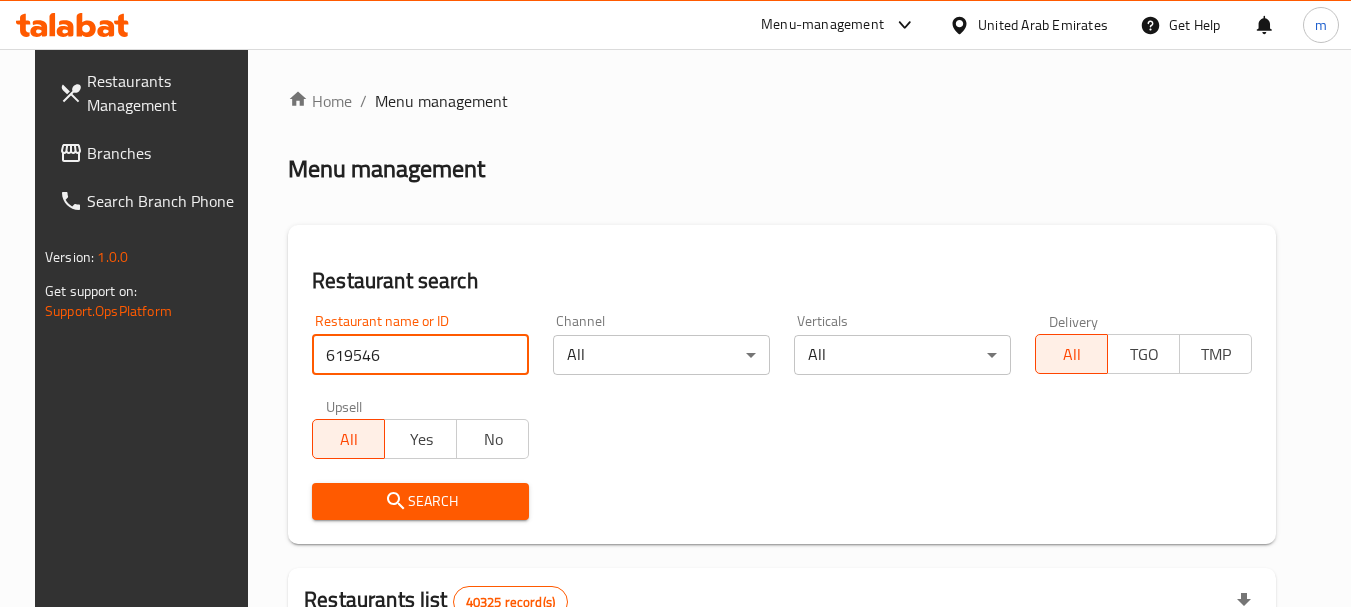 click on "Search" at bounding box center (420, 501) 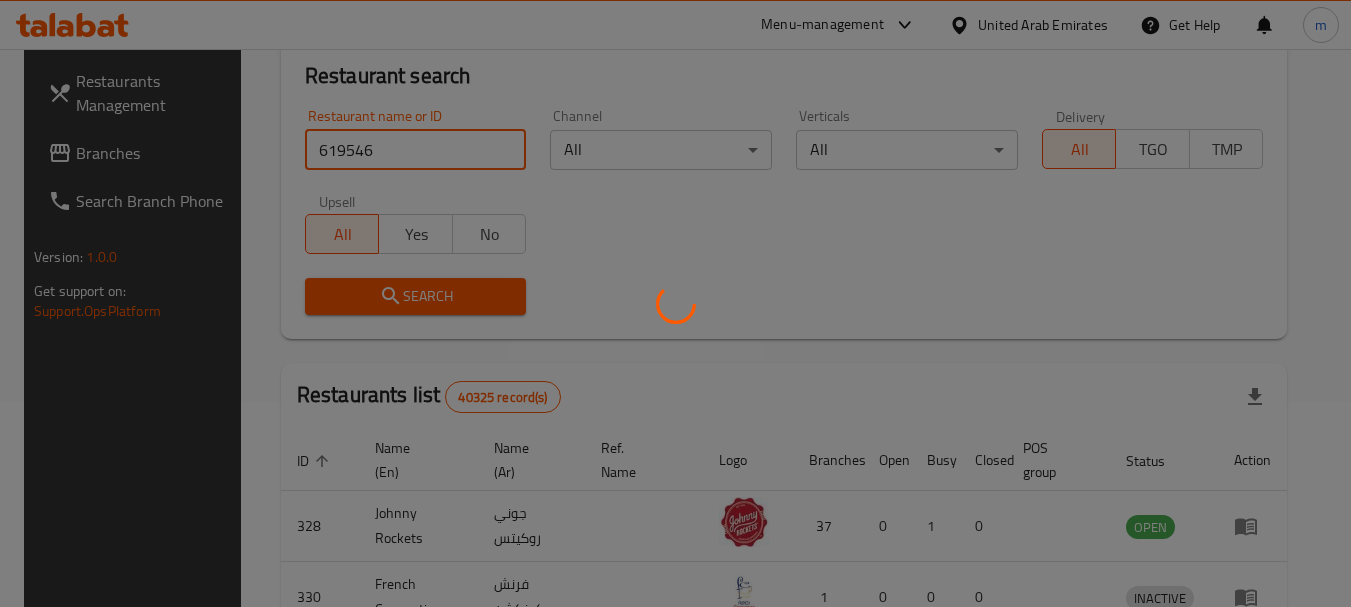 scroll, scrollTop: 285, scrollLeft: 0, axis: vertical 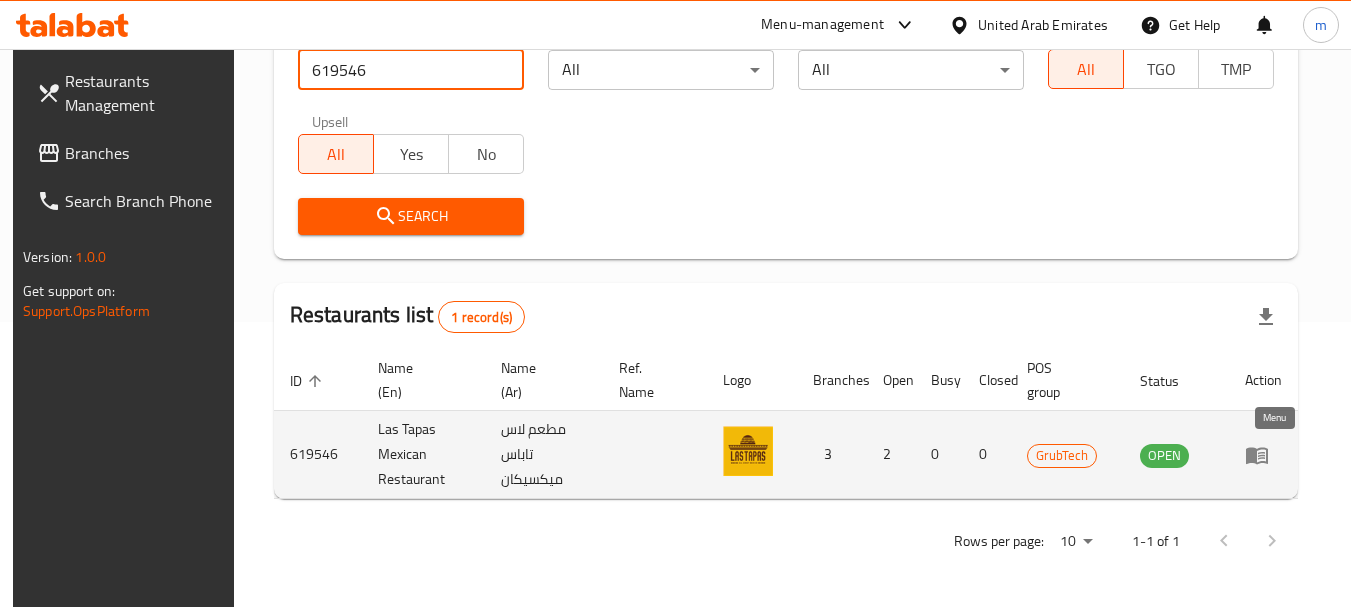 click 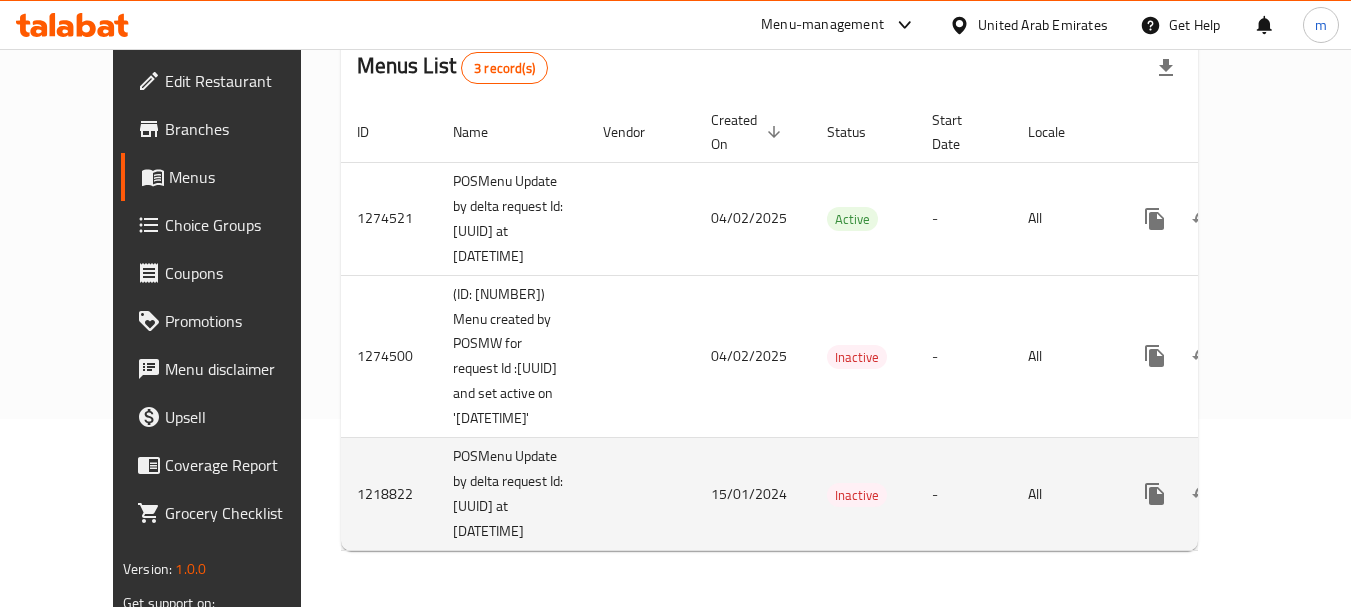 scroll, scrollTop: 85, scrollLeft: 0, axis: vertical 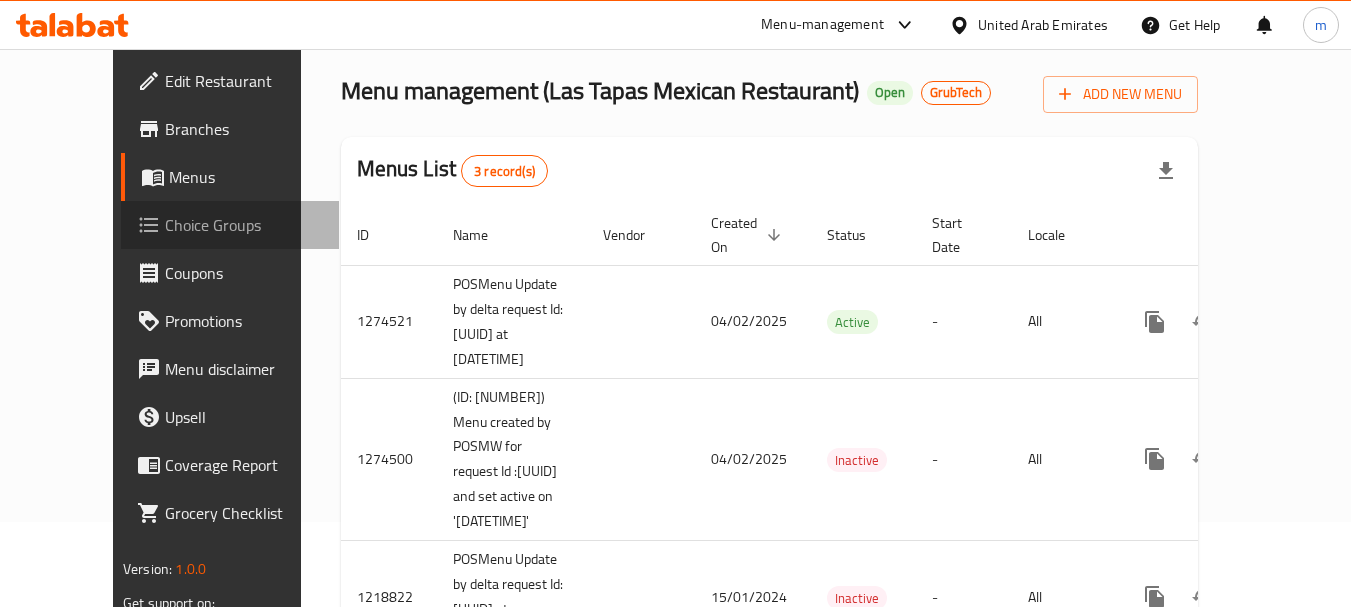 click on "Choice Groups" at bounding box center [244, 225] 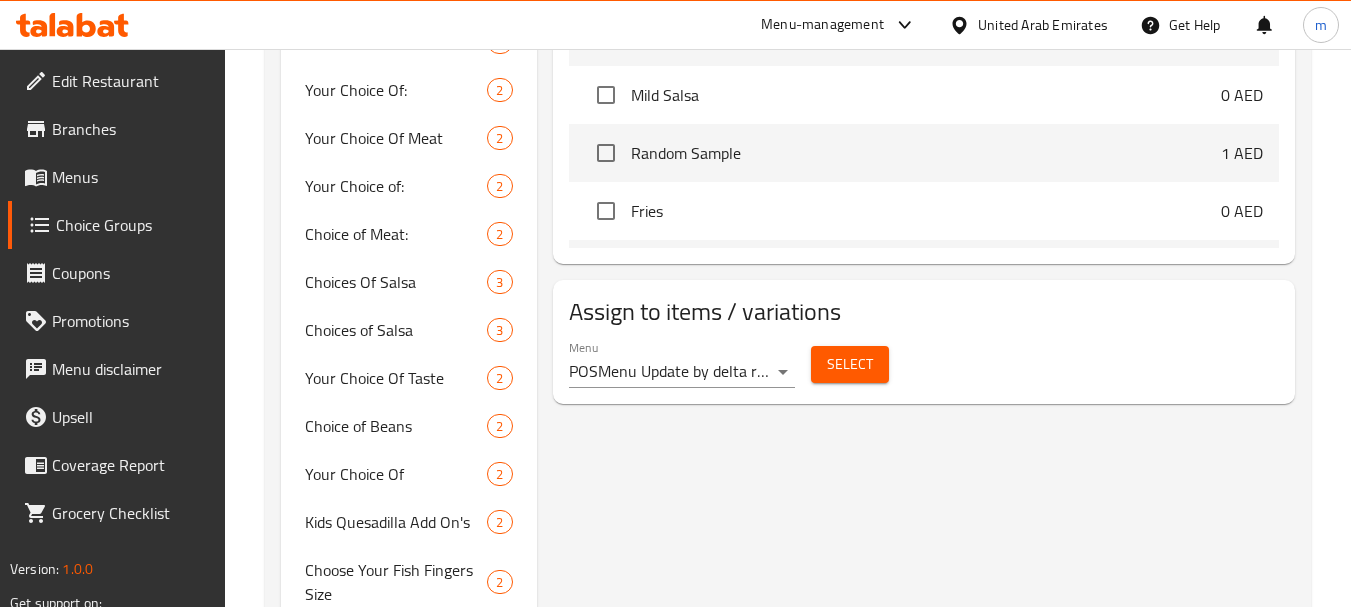 scroll, scrollTop: 906, scrollLeft: 0, axis: vertical 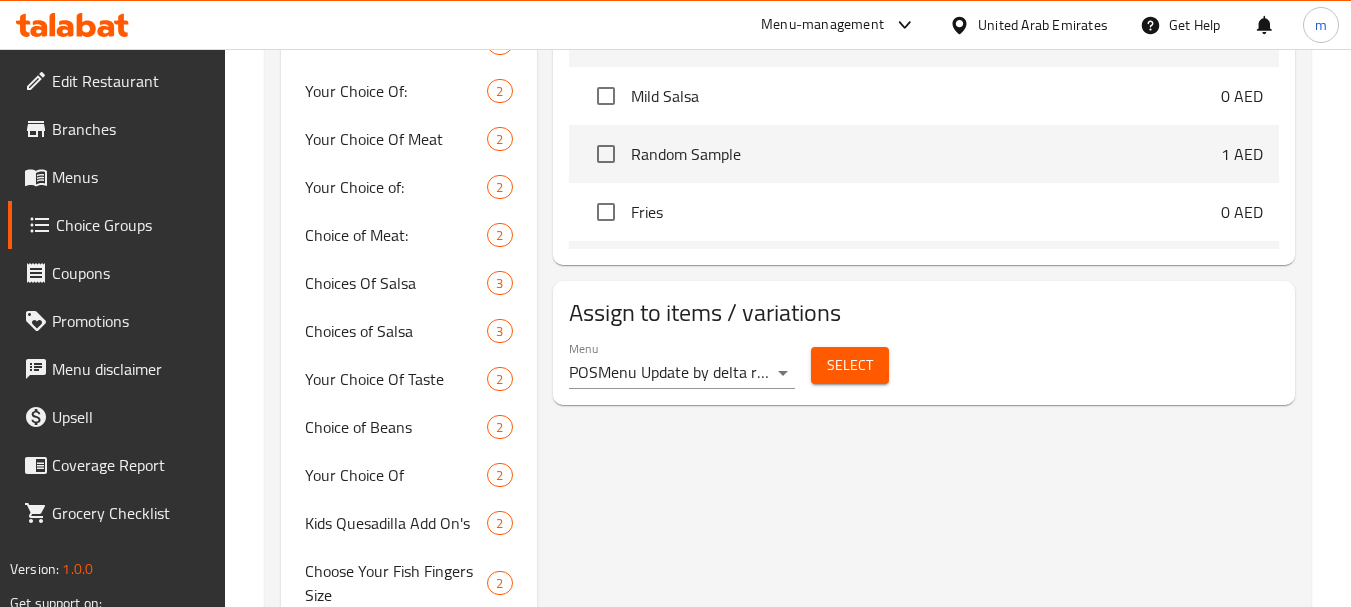 type 